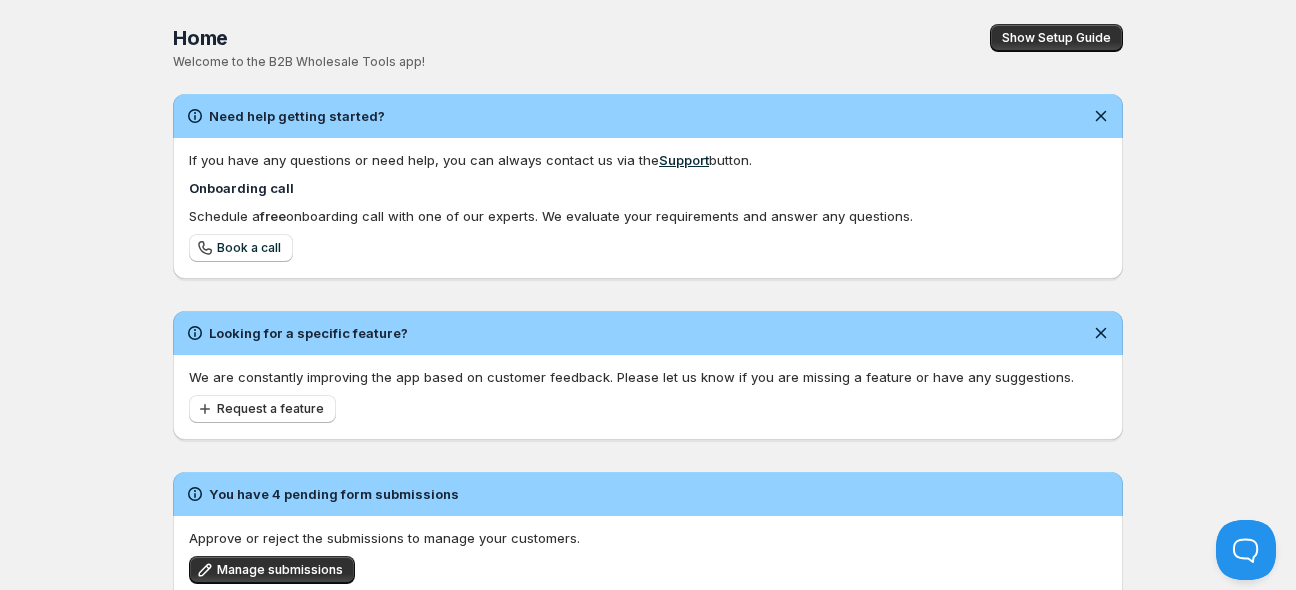 scroll, scrollTop: 0, scrollLeft: 0, axis: both 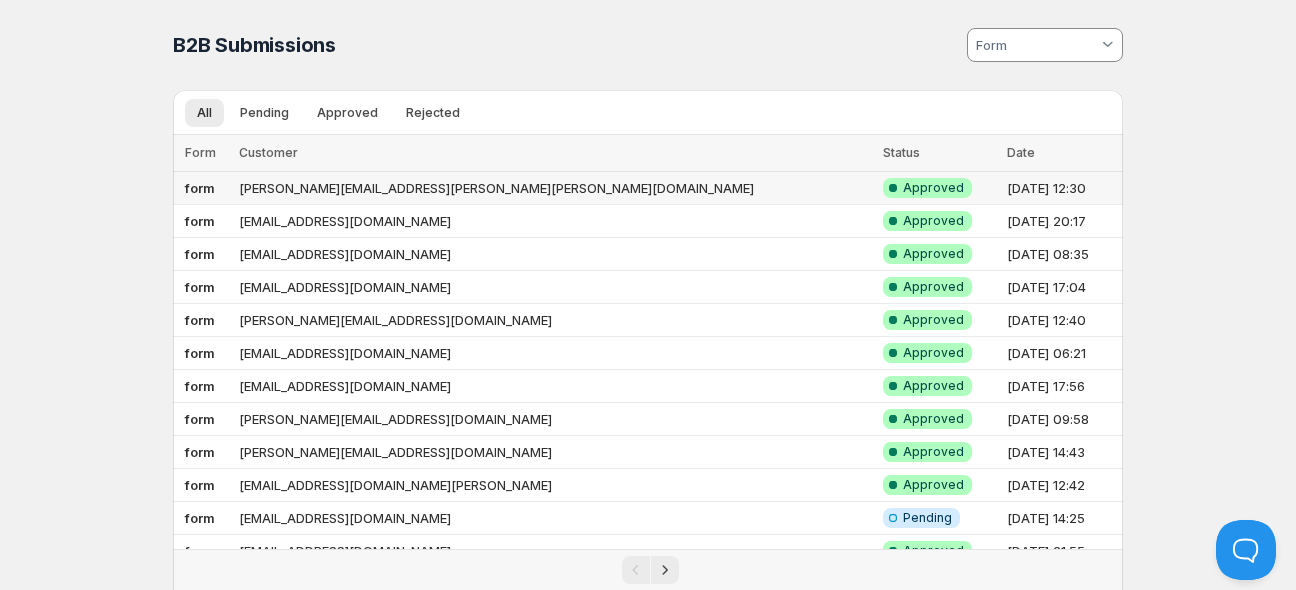click on "melanie.haug@fuchs-werbetechnik.com" at bounding box center [555, 188] 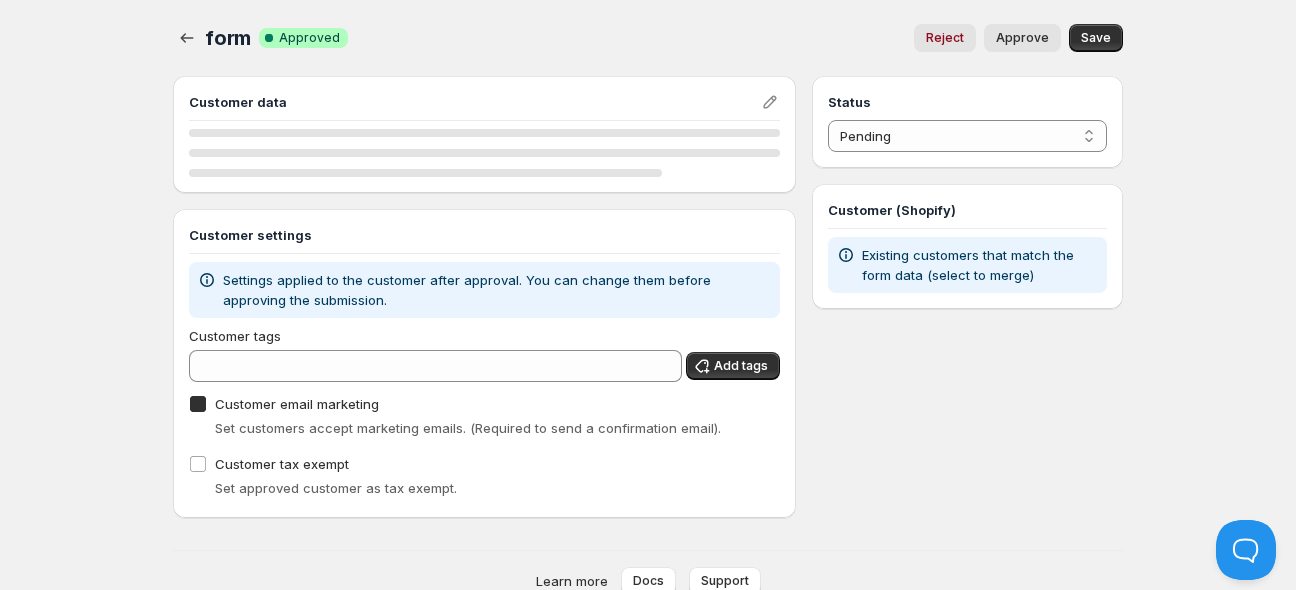checkbox on "true" 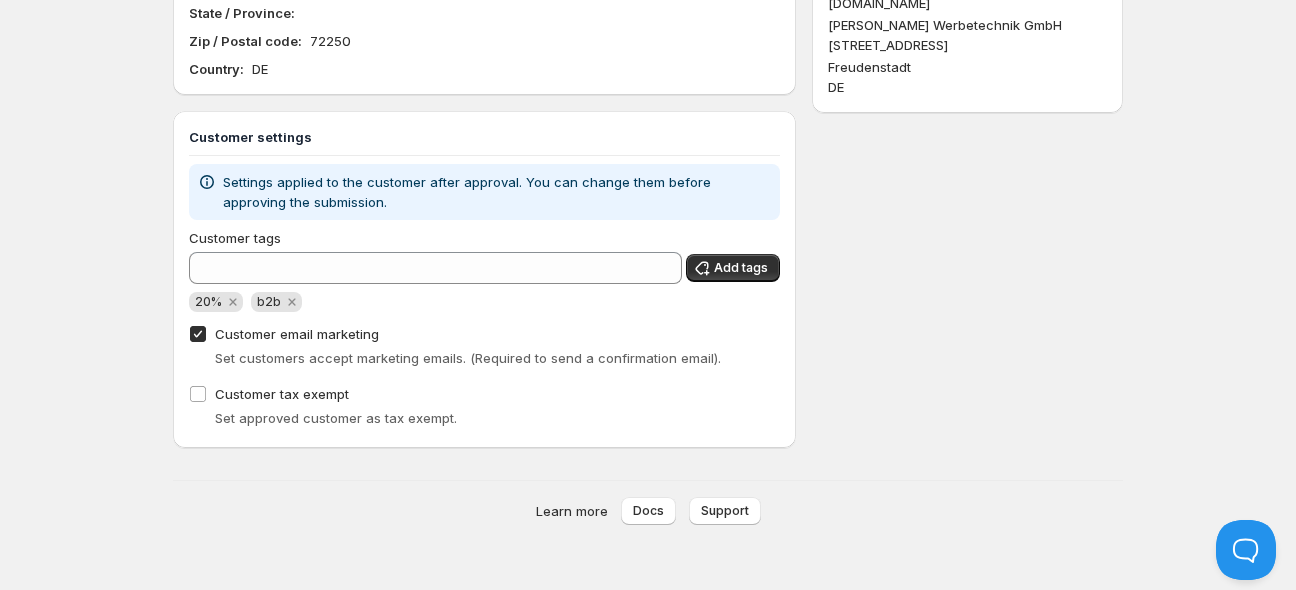 scroll, scrollTop: 0, scrollLeft: 0, axis: both 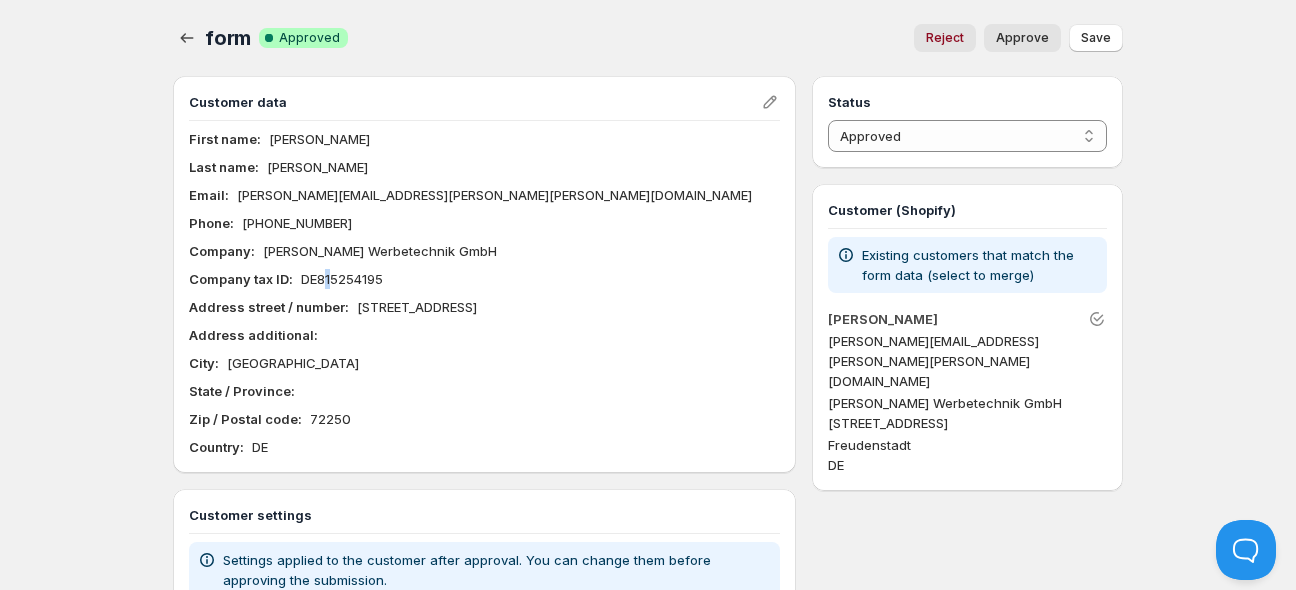 click on "DE815254195" at bounding box center (342, 279) 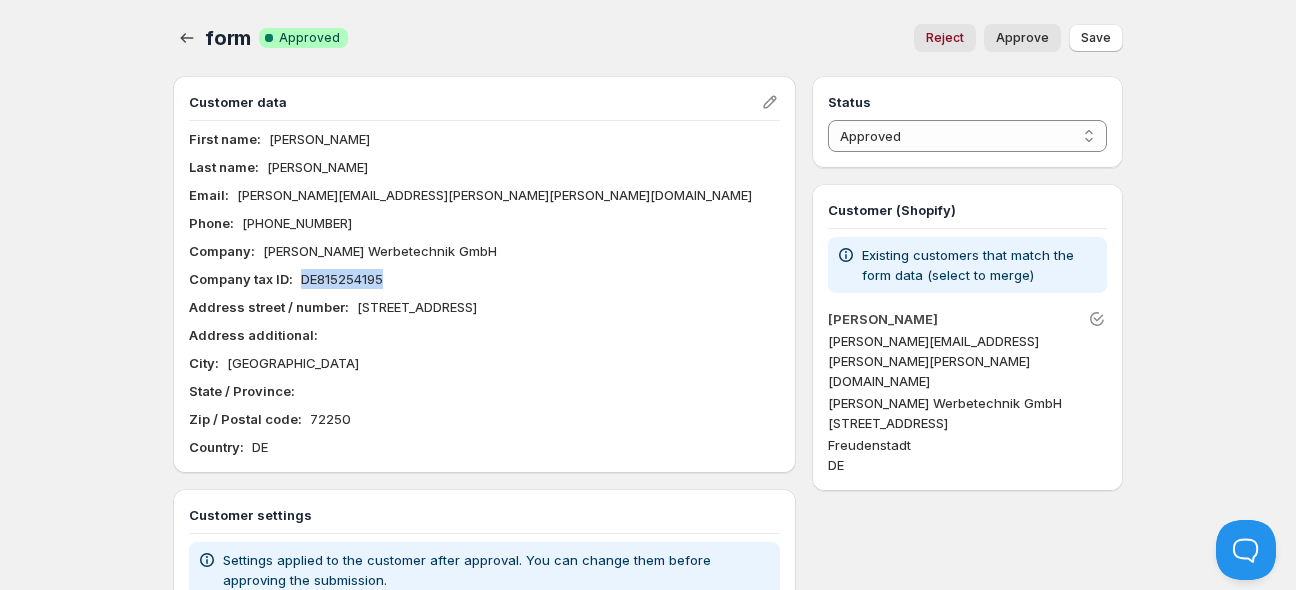 click on "DE815254195" at bounding box center (342, 279) 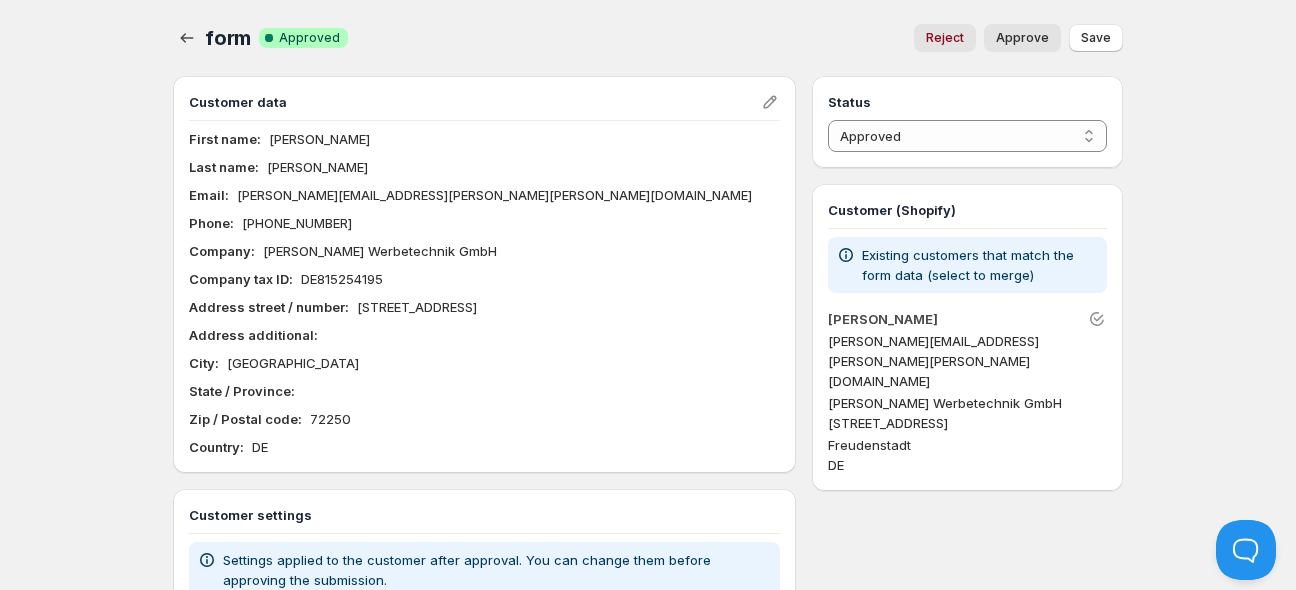 drag, startPoint x: 544, startPoint y: 257, endPoint x: 502, endPoint y: 276, distance: 46.09772 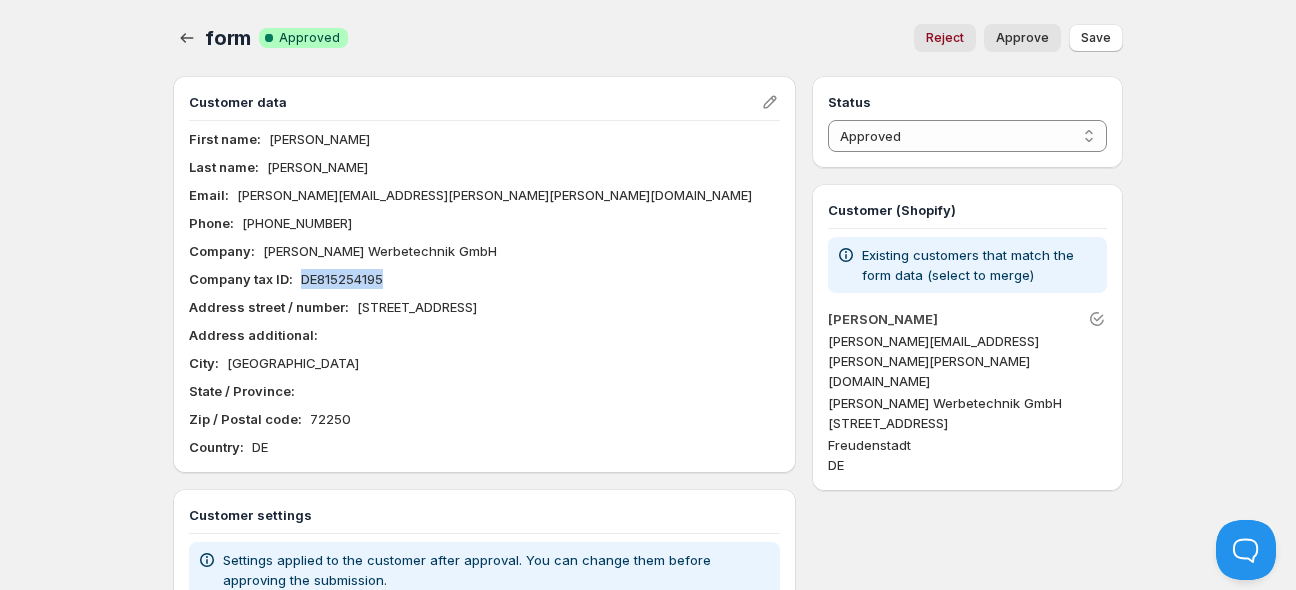 click on "DE815254195" at bounding box center [342, 279] 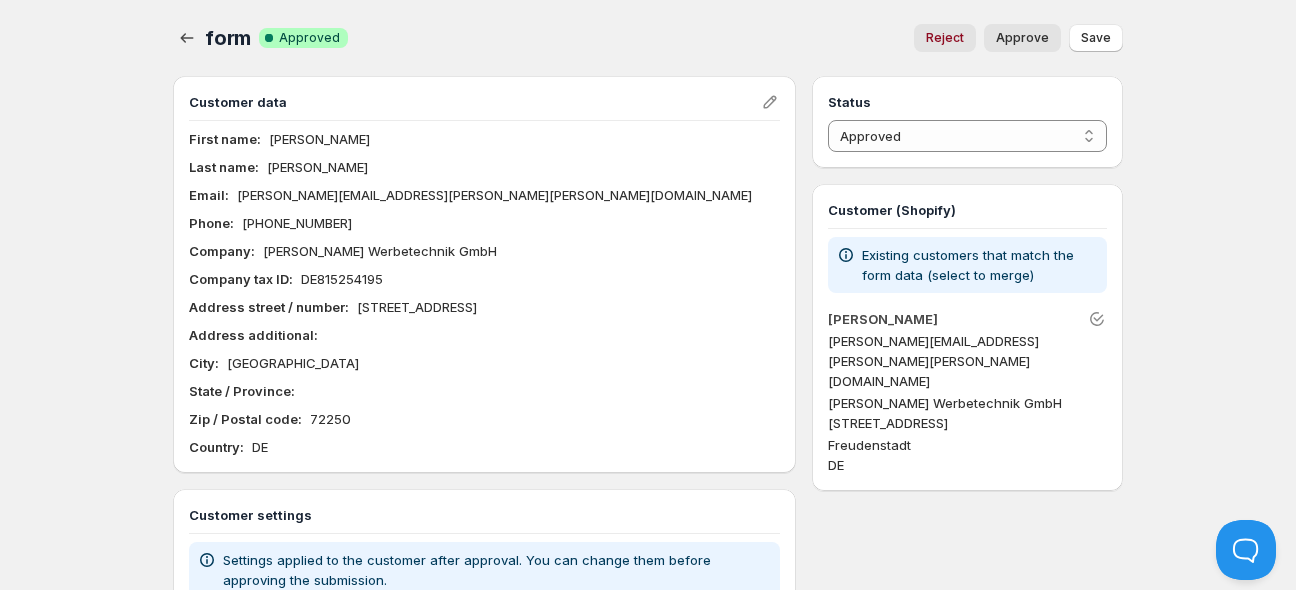 click on "First name : Melanie Last name : Haug Email : melanie.haug@fuchs-werbetechnik.com Phone : +49 7441 915 99-91 Company : Fuchs Werbetechnik GmbH Company tax ID : DE815254195 Address street / number : Karneolstraße 4 Address additional : City : Freudenstadt State / Province : Zip / Postal code : 72250 Country : DE" at bounding box center (484, 293) 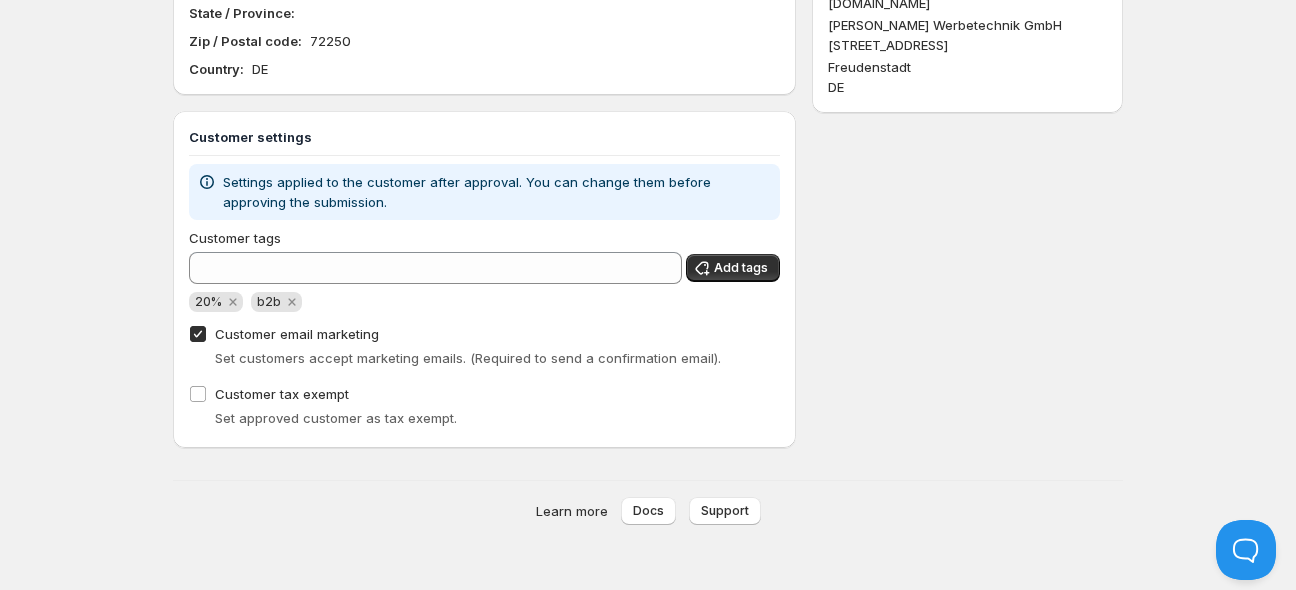 scroll, scrollTop: 0, scrollLeft: 0, axis: both 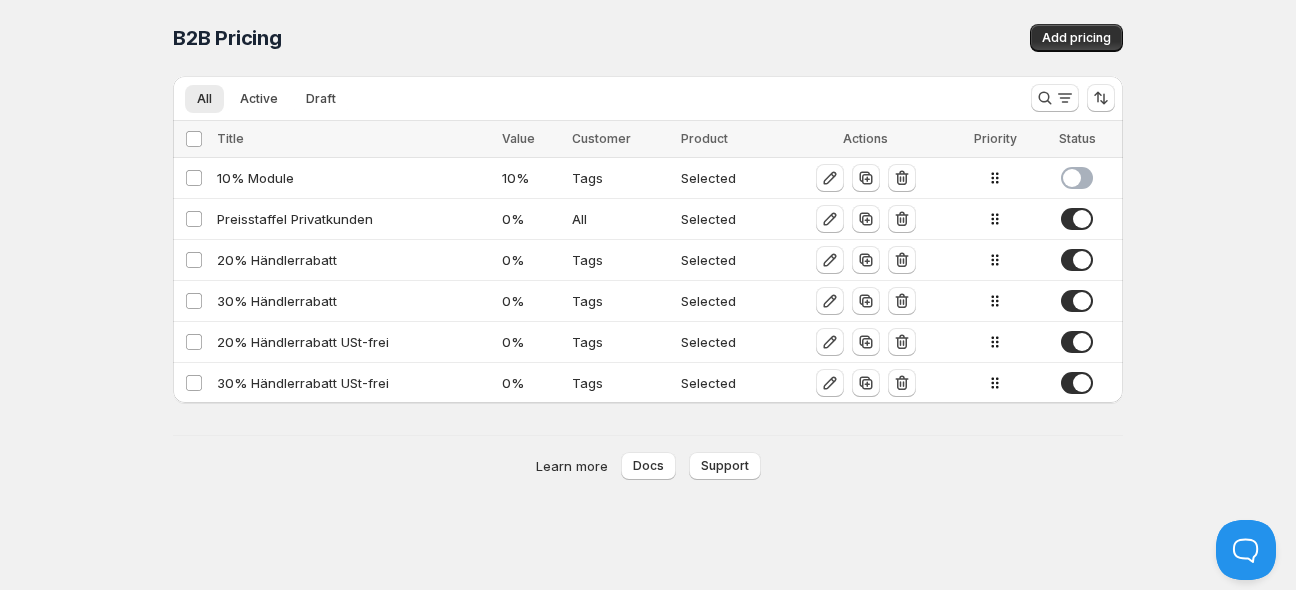 click on "Home Pricing Price lists Forms Submissions Settings Features Plans B2B Pricing. This page is ready B2B Pricing Add pricing Delete Cancel Are you sure you want to delete  ? All Active Draft More views All Active Draft More views Loading configs… Loading configs… Select all Configs Title Value Customer Product Actions Priority Status Select all 6 Configs 0 selected Select all Configs Title Value Customer Product Actions Priority Status Select config 10% Module 10 % Tags Selected Select config Preisstaffel Privatkunden 0 % All Selected Select config 20% Händlerrabatt 0 % Tags Selected Select config 30% Händlerrabatt 0 % Tags Selected Select config 20% Händlerrabatt USt-frei 0 % Tags Selected Select config 30% Händlerrabatt USt-frei 0 % Tags Selected Keep existing Update email Your current contact email is   f.mayer@phytonics.tech    Would you like to receive support communications and updates to      ?  Learn more Docs Support" at bounding box center (648, 295) 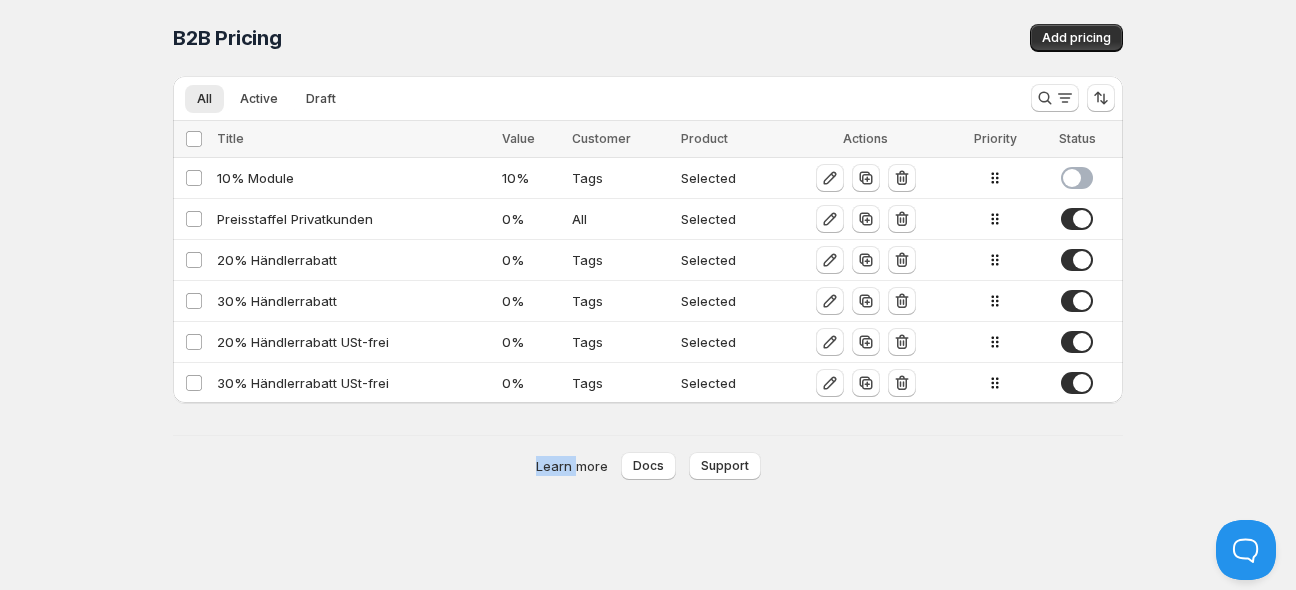 click on "Learn more" at bounding box center [572, 466] 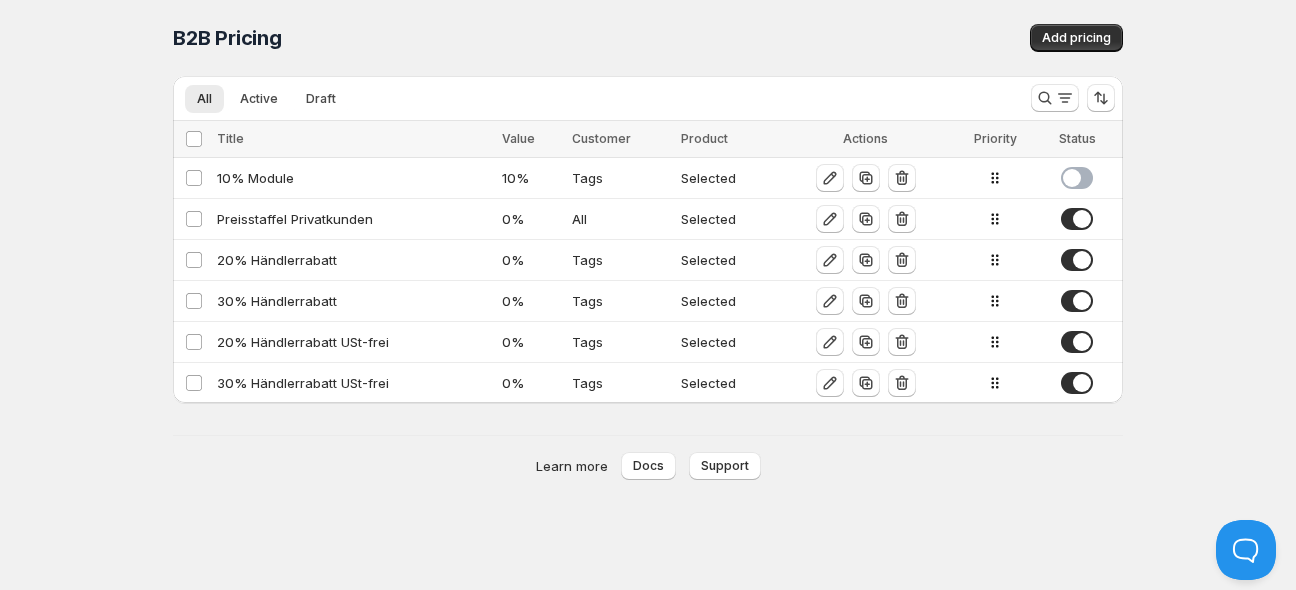 click on "Learn more" at bounding box center [572, 466] 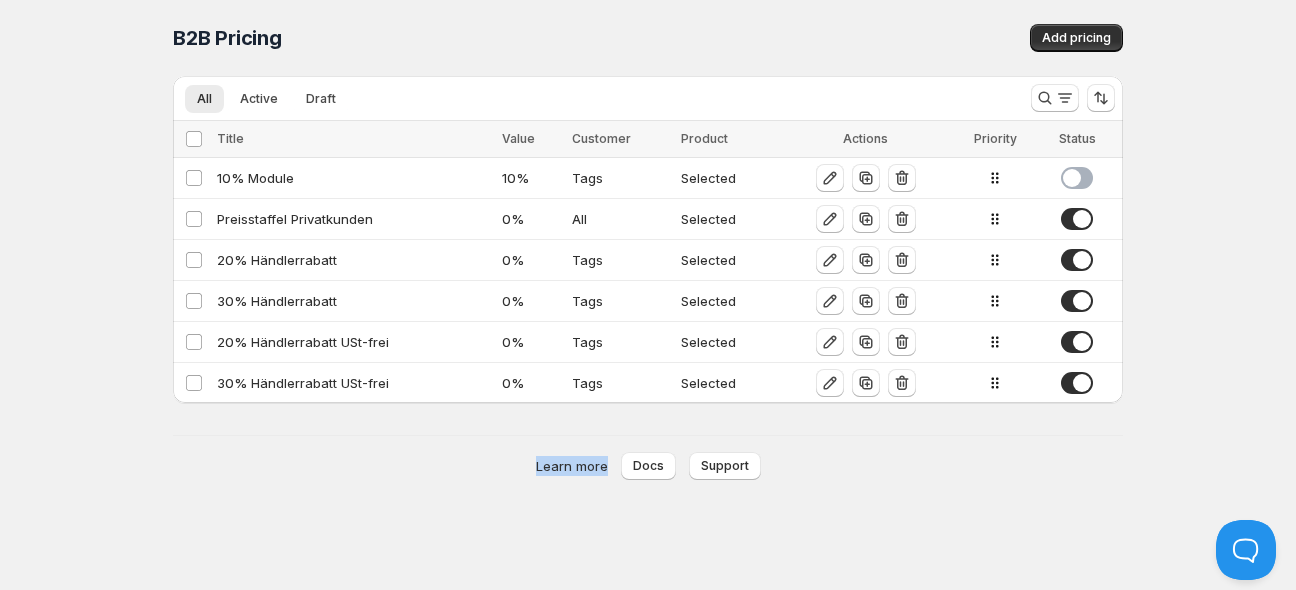 drag, startPoint x: 534, startPoint y: 463, endPoint x: 608, endPoint y: 469, distance: 74.24284 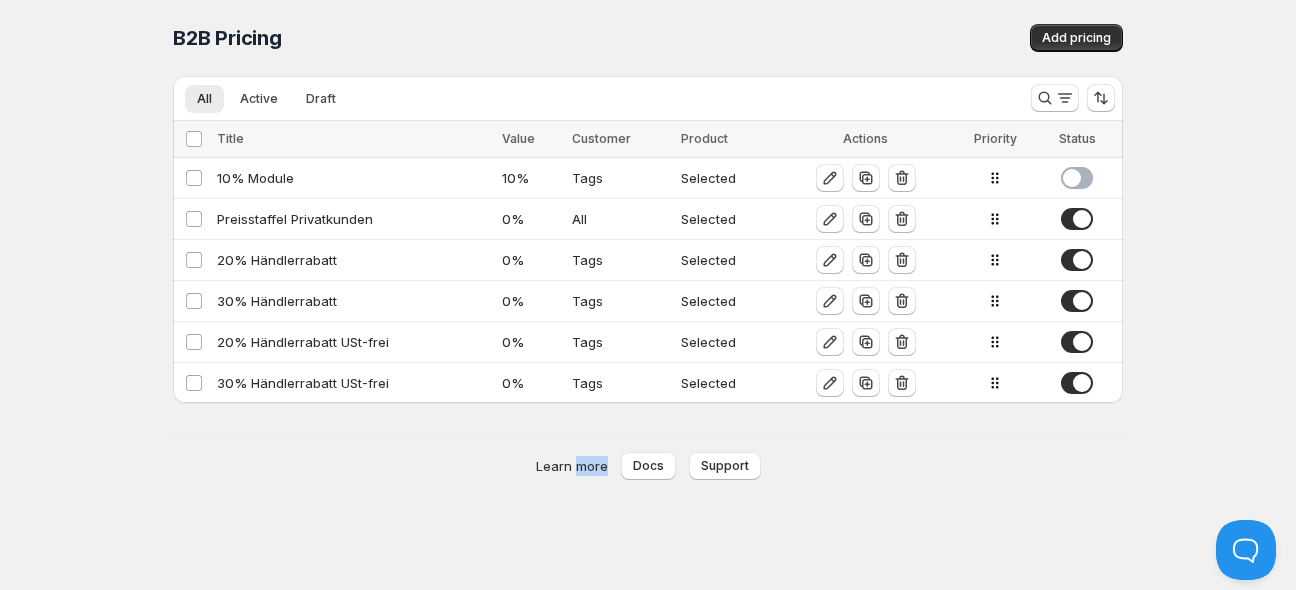 click on "Learn more" at bounding box center (572, 466) 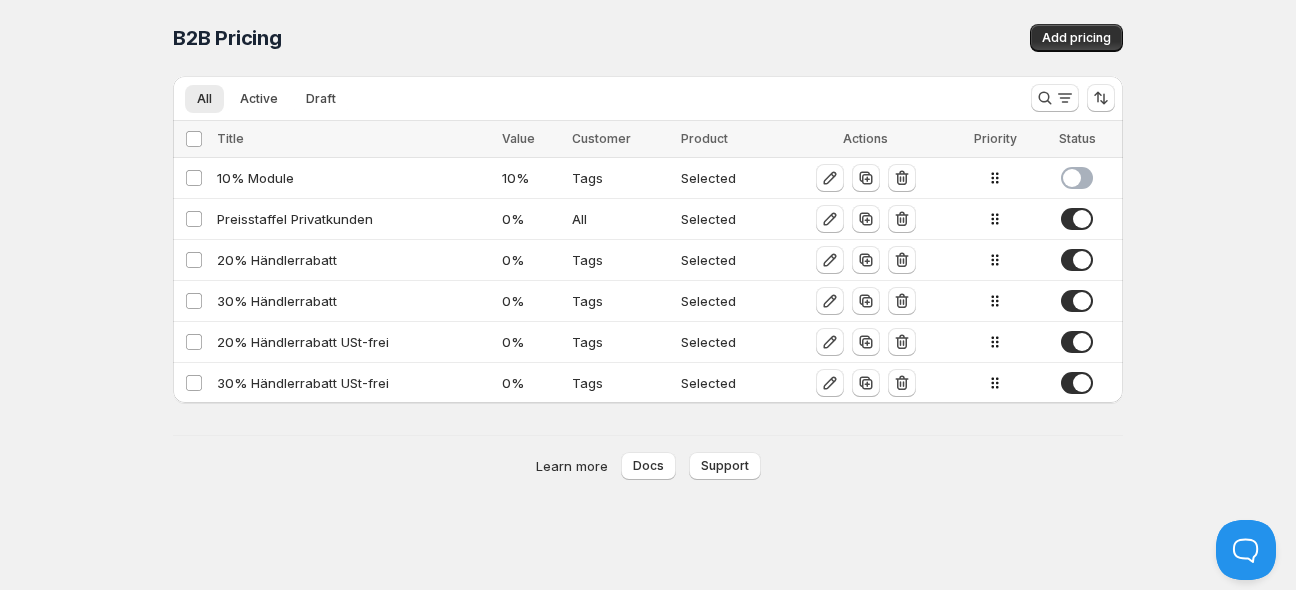 click on "Learn more" at bounding box center (572, 466) 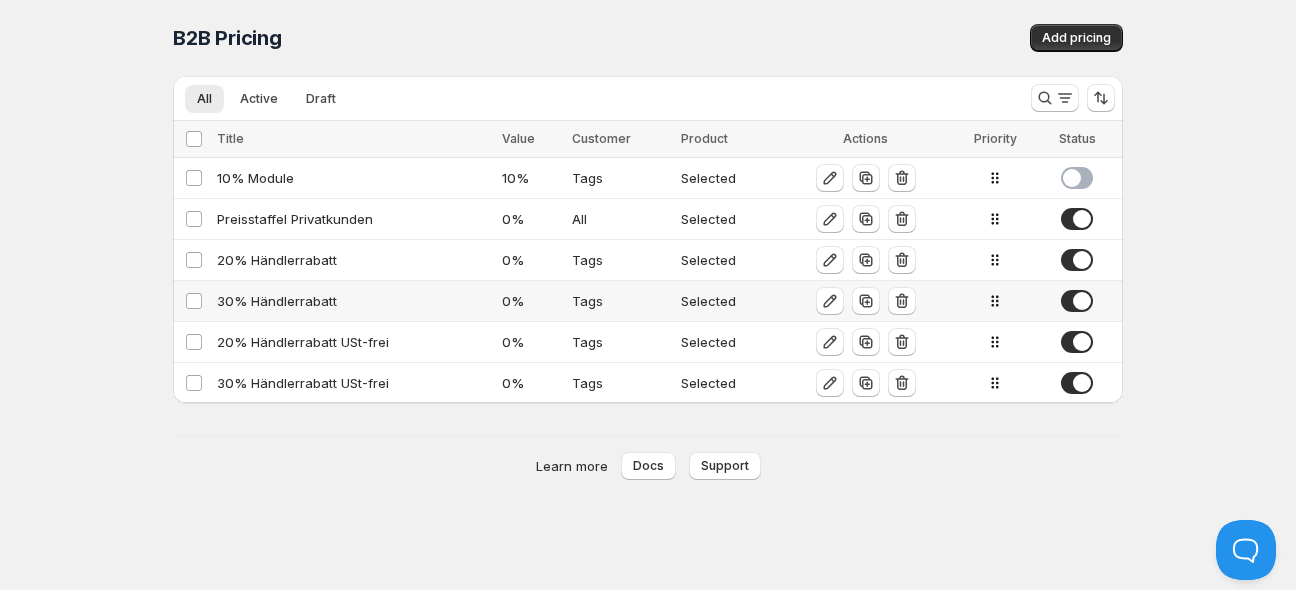 click on "30% Händlerrabatt" at bounding box center [353, 301] 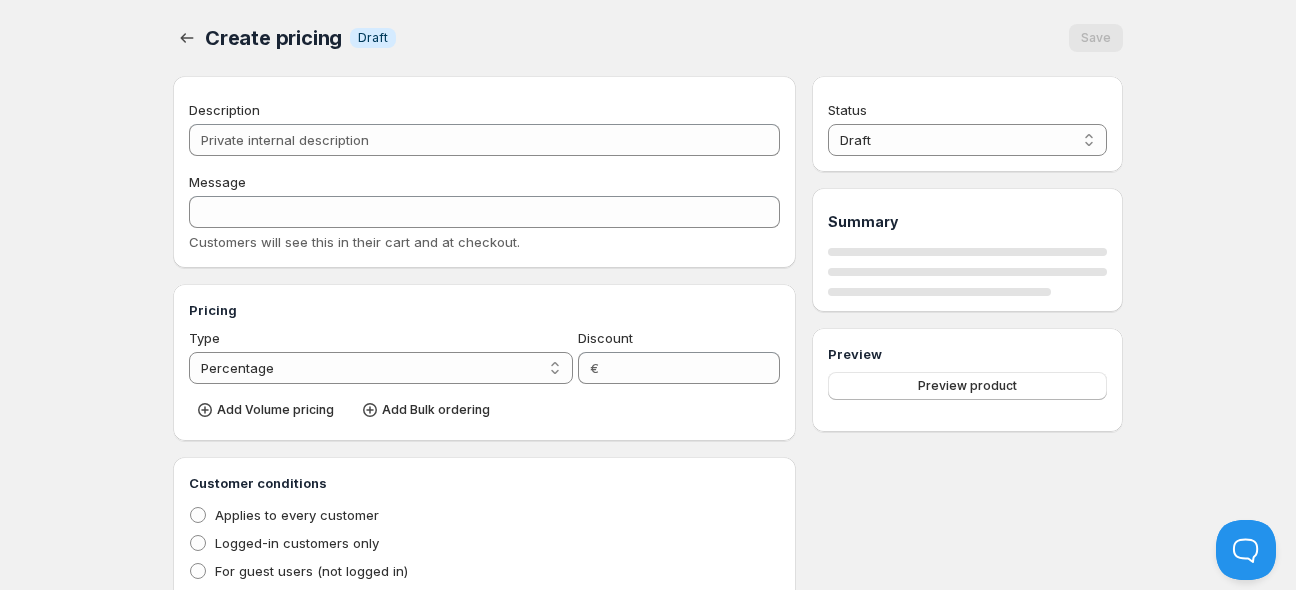 type on "30% Händlerrabatt" 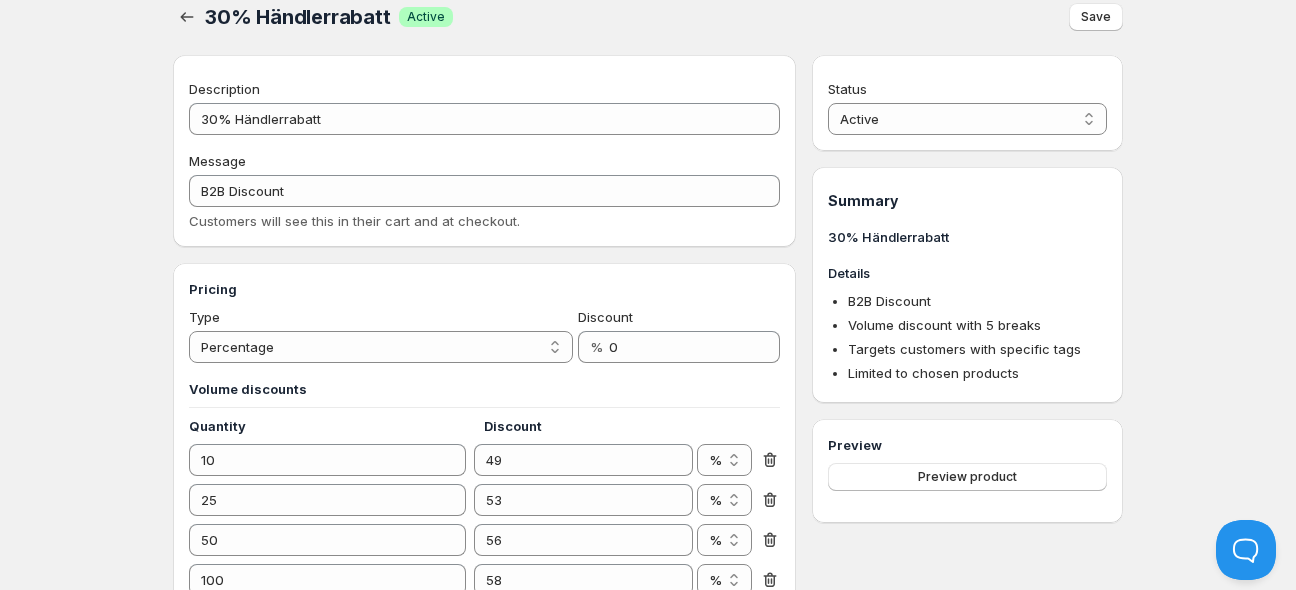 scroll, scrollTop: 0, scrollLeft: 0, axis: both 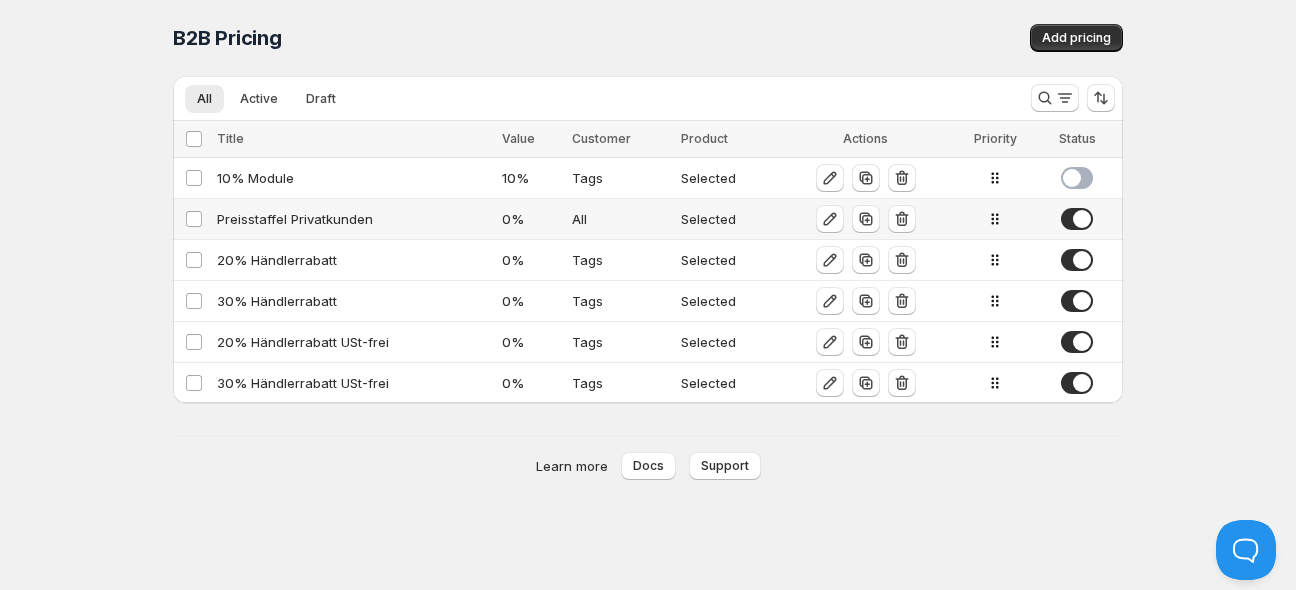 click on "Preisstaffel Privatkunden" at bounding box center [353, 219] 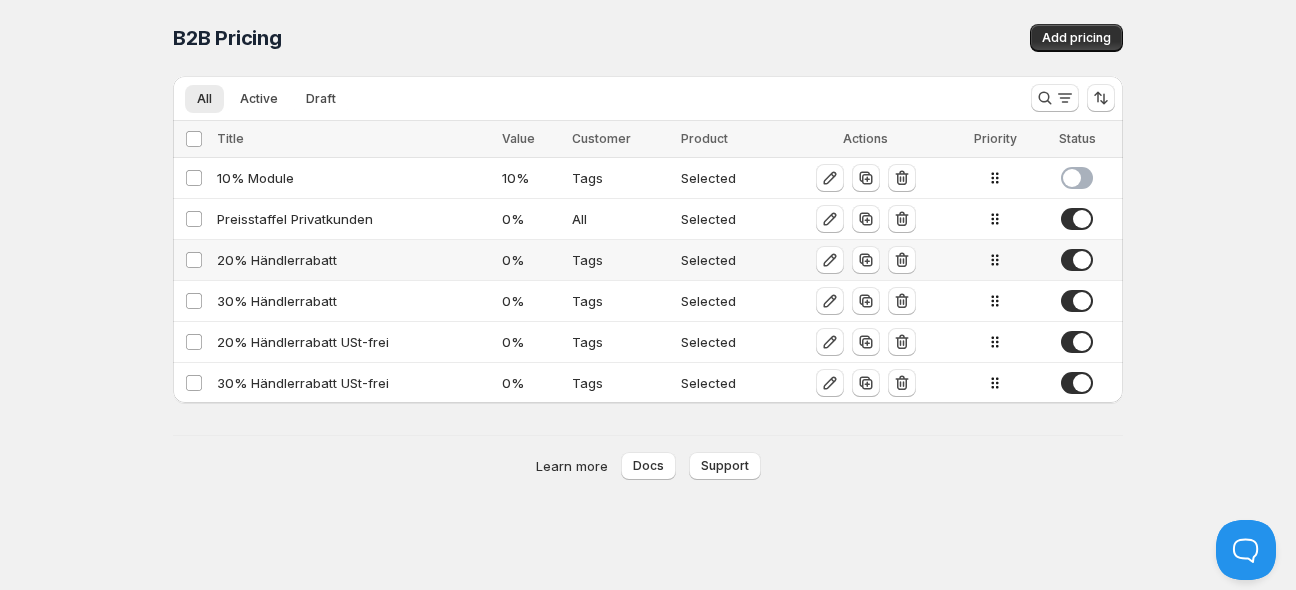 click on "20% Händlerrabatt" at bounding box center [353, 260] 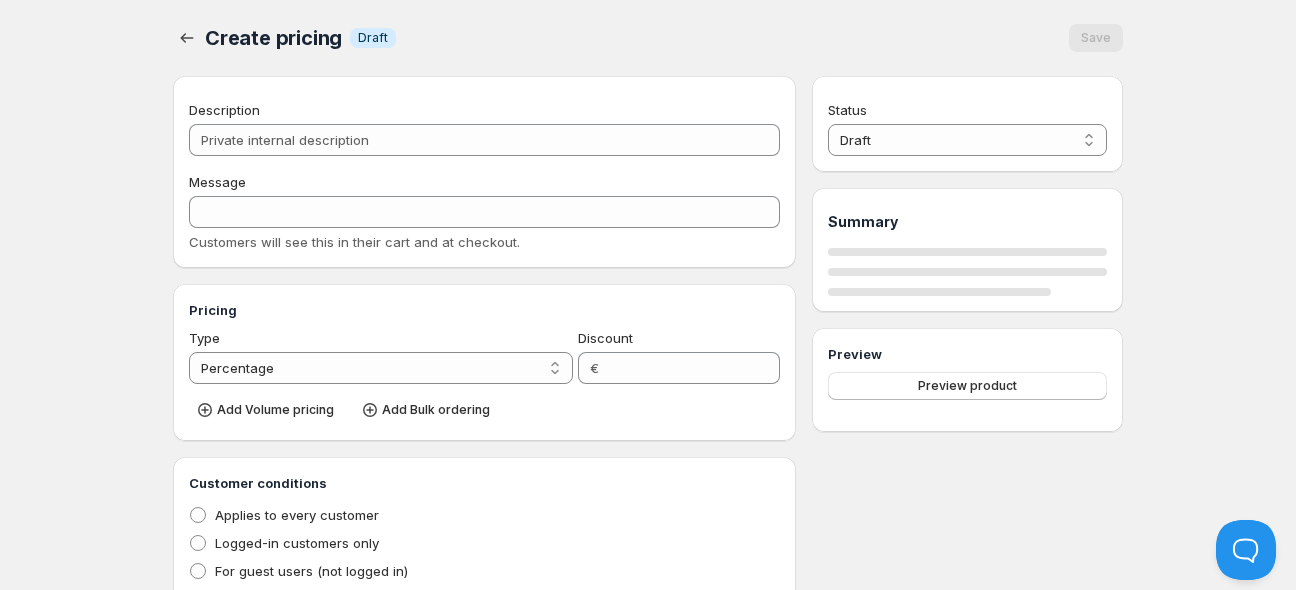type on "20% Händlerrabatt" 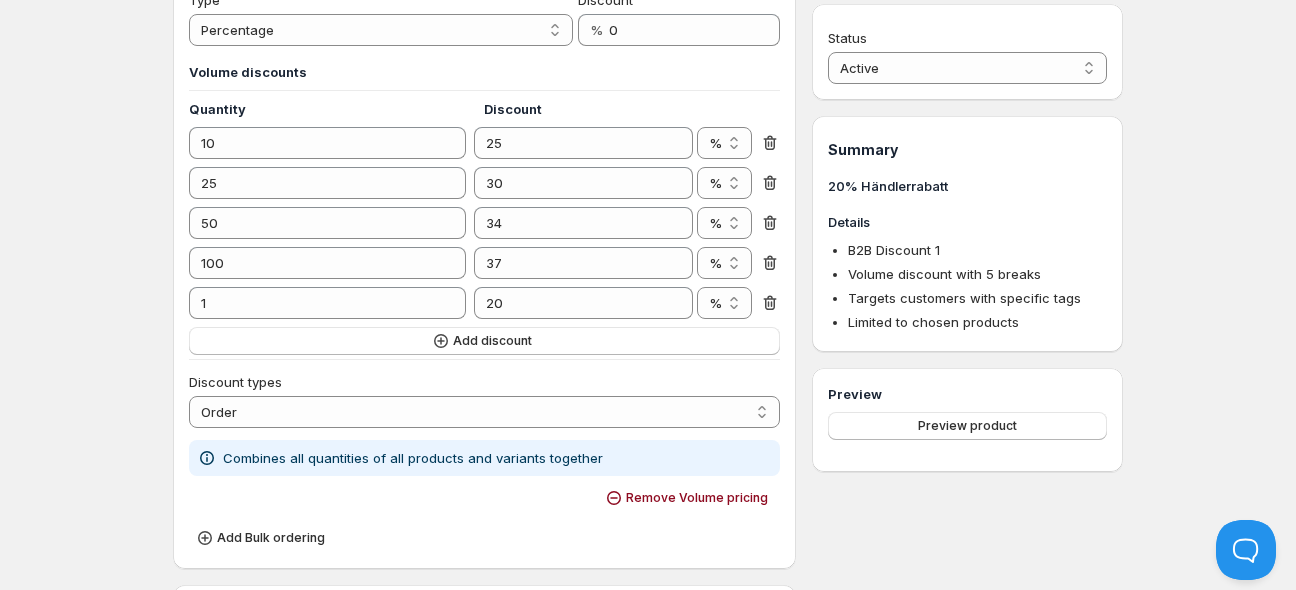 scroll, scrollTop: 0, scrollLeft: 0, axis: both 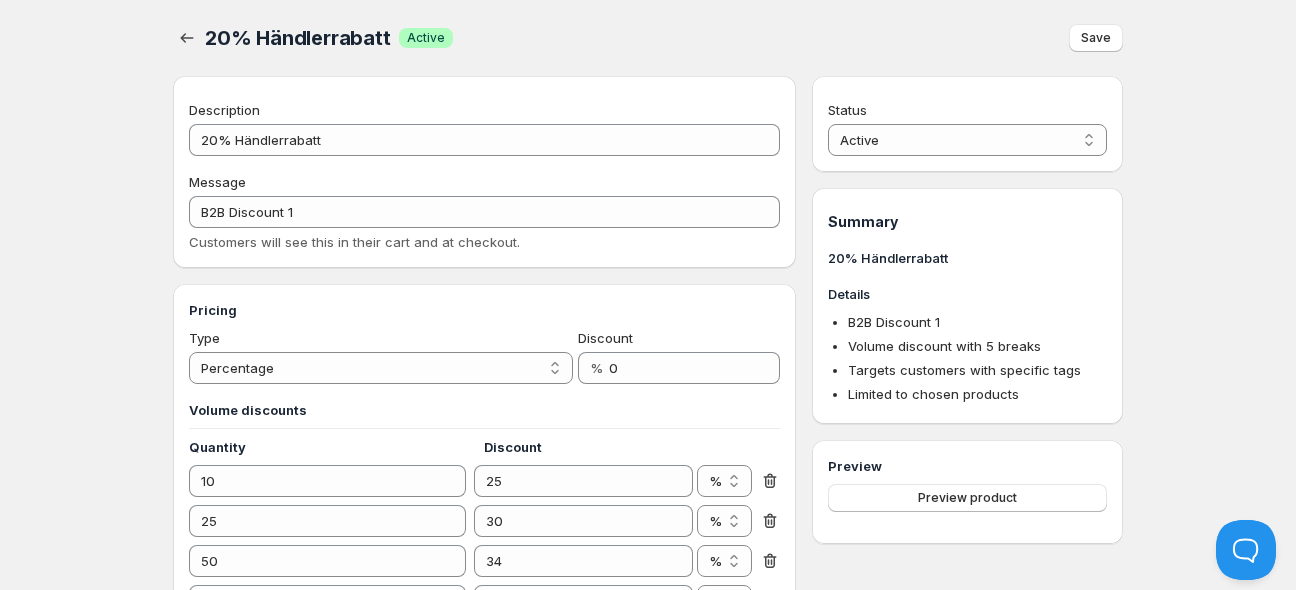 click on "20% Händlerrabatt. This page is ready 20% Händlerrabatt Success Active Save Description 20% Händlerrabatt Message B2B Discount 1 Customers will see this in their cart and at checkout. Pricing                         Type Percentage Absolute Percentage Discount % 0 Volume discounts Quantity Discount 10 25 % € % 25 30 % € % 50 34 % € % 100 37 % € % 1 20 % € % Add discount Discount types Order Product Variant Item Order Combines all quantities of all products and variants together Remove Volume pricing Add Bulk ordering Customer conditions Applies to every customer Logged-in customers only For guest users (not logged in) Targets customers with specific tags Add tags 20% Product conditions Applies to all products Limited to chosen products Only for particular collections For products with defined tags Browse Products 1 . Anti-Blend-Folie als Folienbogen (alt) $ 0.00 2 . Anti-Blend-Folie als Rolle (50 m) $ 1899.00 3 . Anti-Blend-Folie als Folienbogen $ 75.59   Active dates Set start date Set end date" at bounding box center [648, 868] 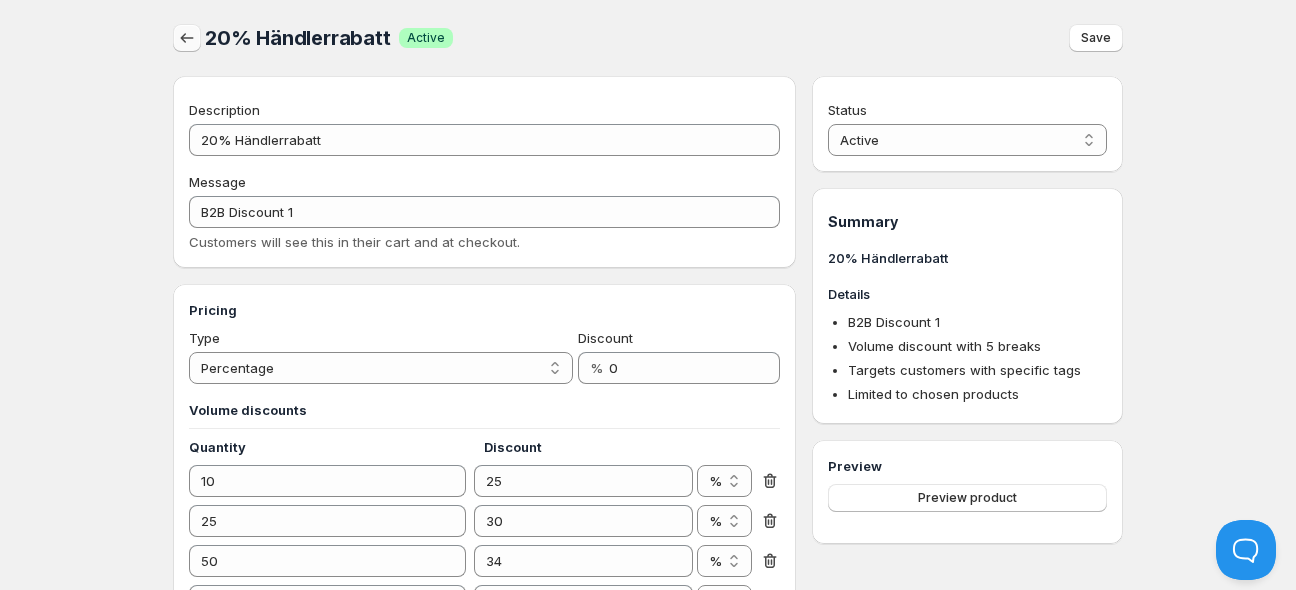 click 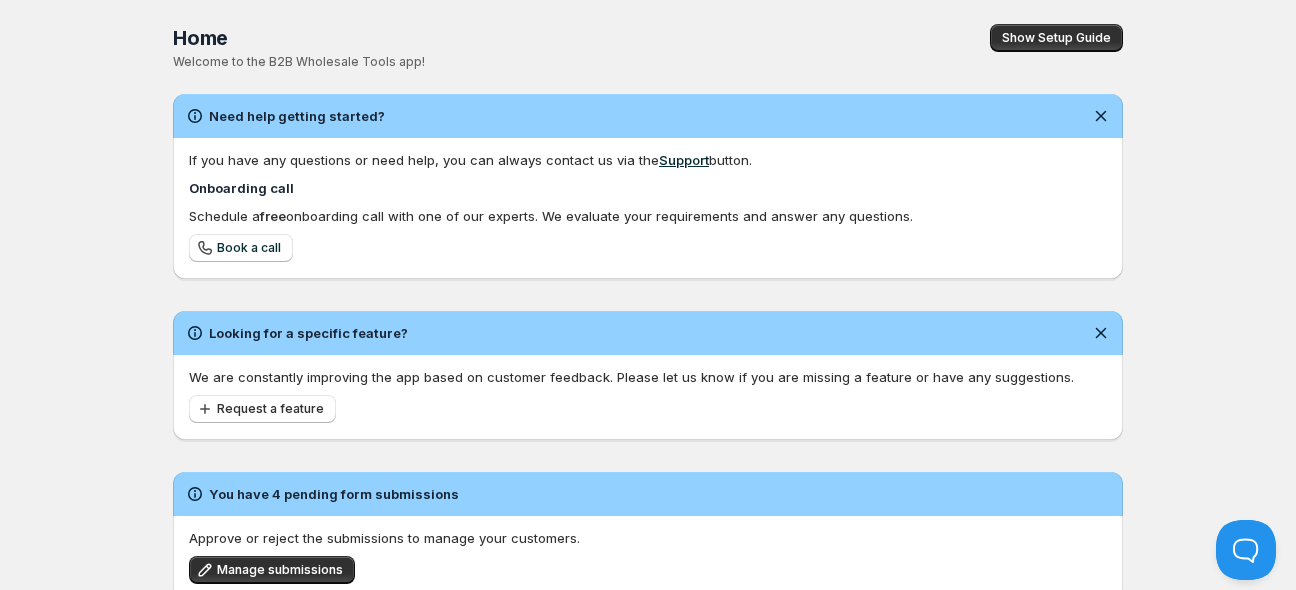 scroll, scrollTop: 0, scrollLeft: 0, axis: both 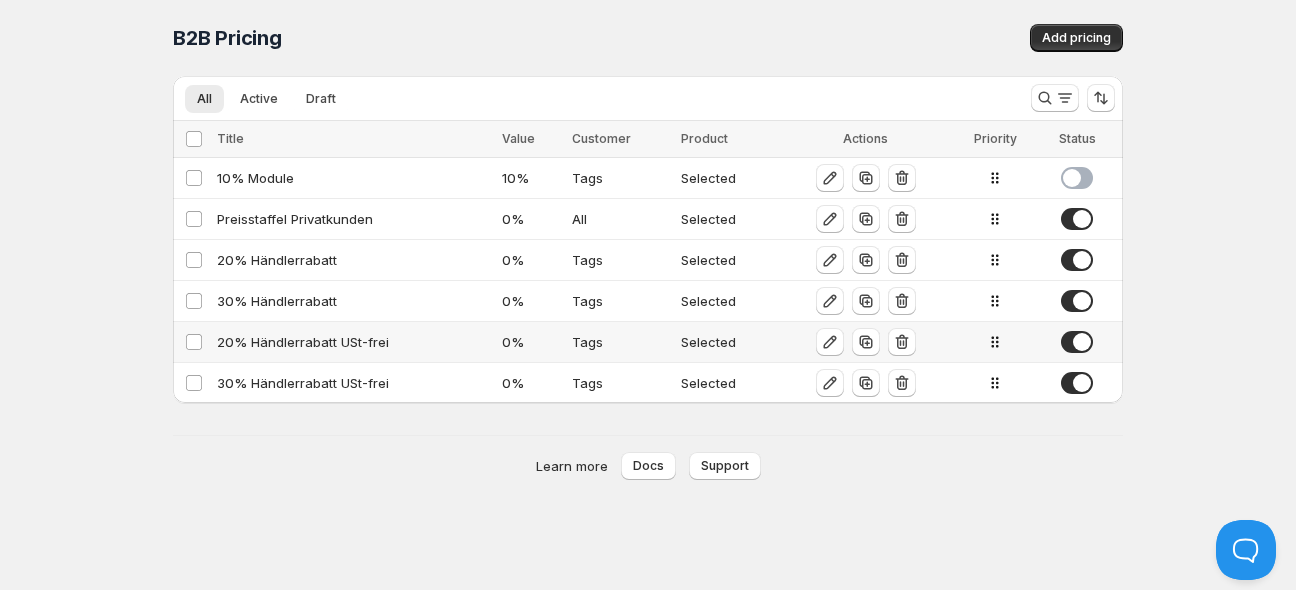 click on "20% Händlerrabatt USt-frei" at bounding box center (353, 342) 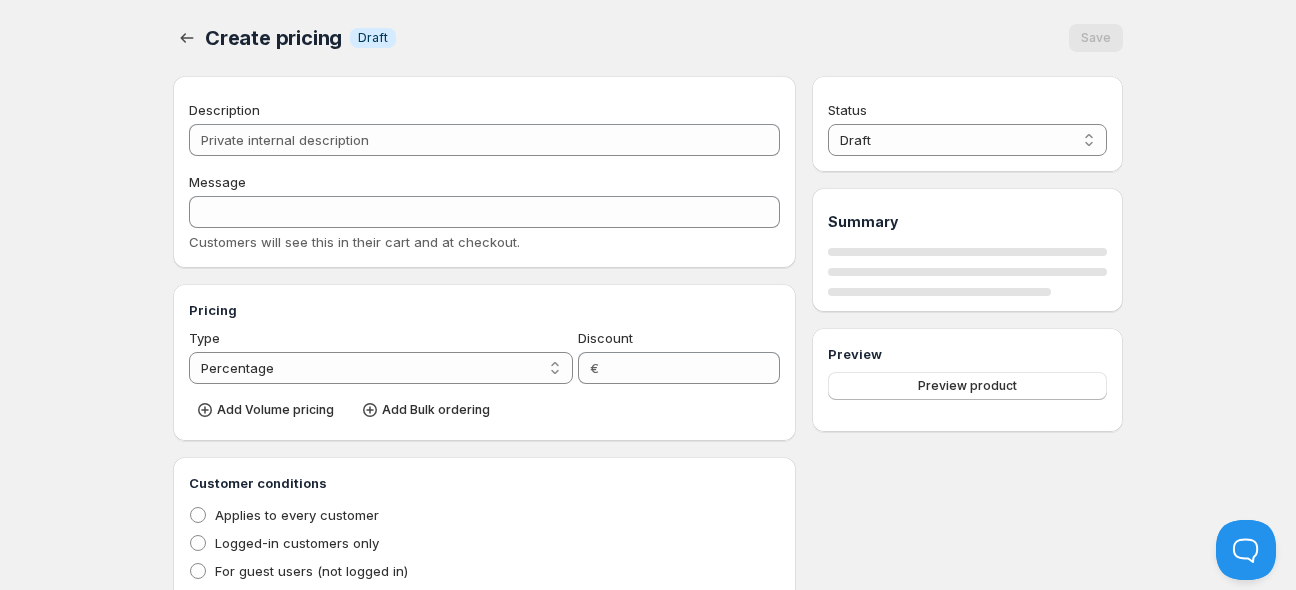 type on "20% Händlerrabatt USt-frei" 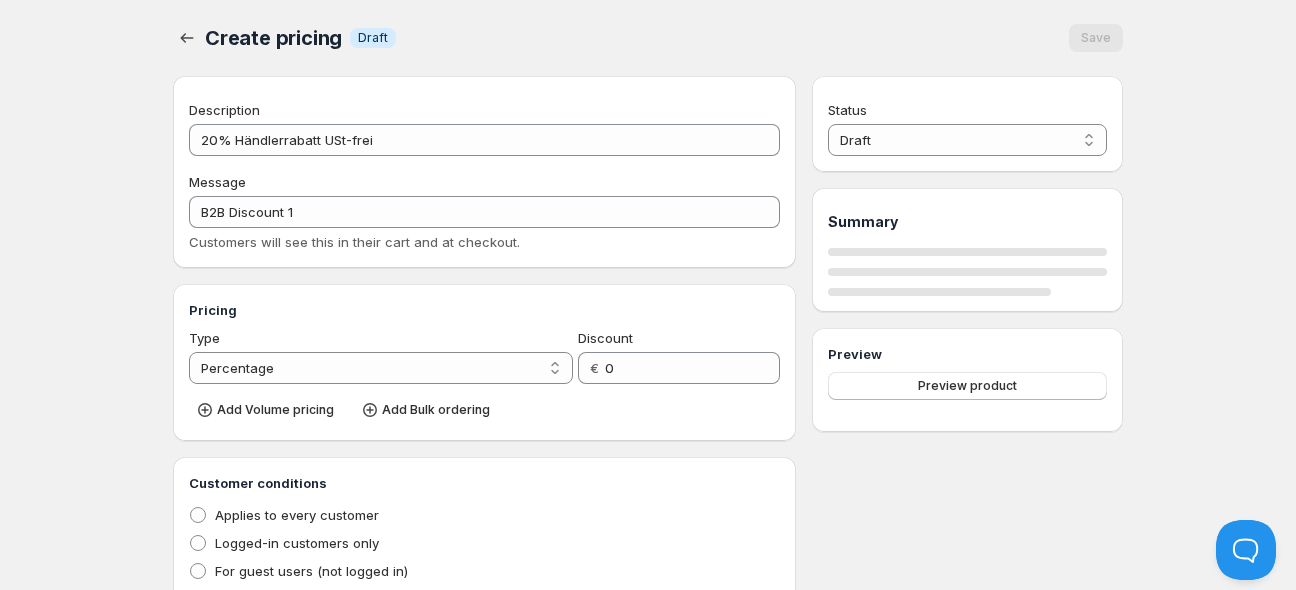 radio on "true" 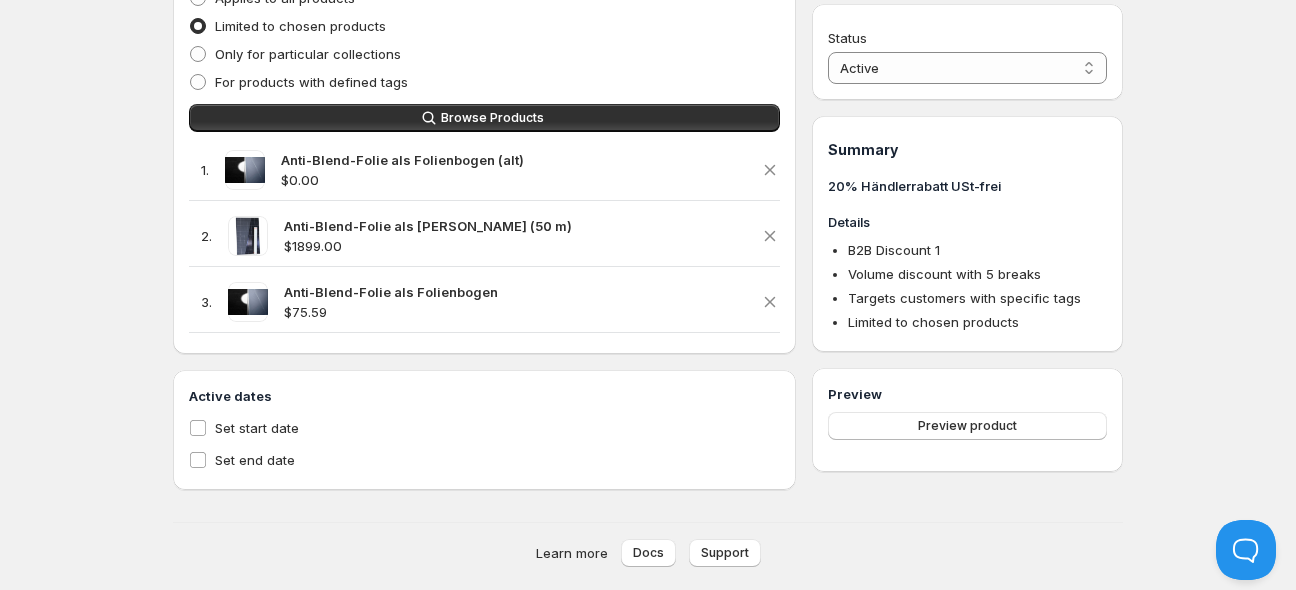 scroll, scrollTop: 1161, scrollLeft: 0, axis: vertical 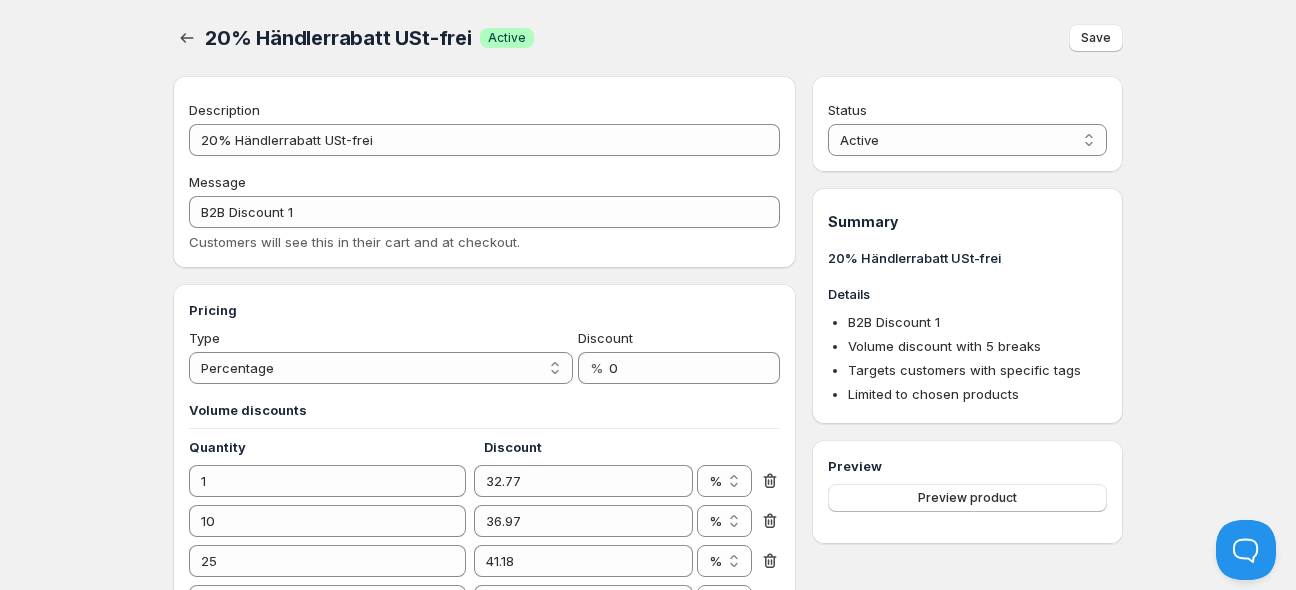 drag, startPoint x: 124, startPoint y: 404, endPoint x: 112, endPoint y: 265, distance: 139.51703 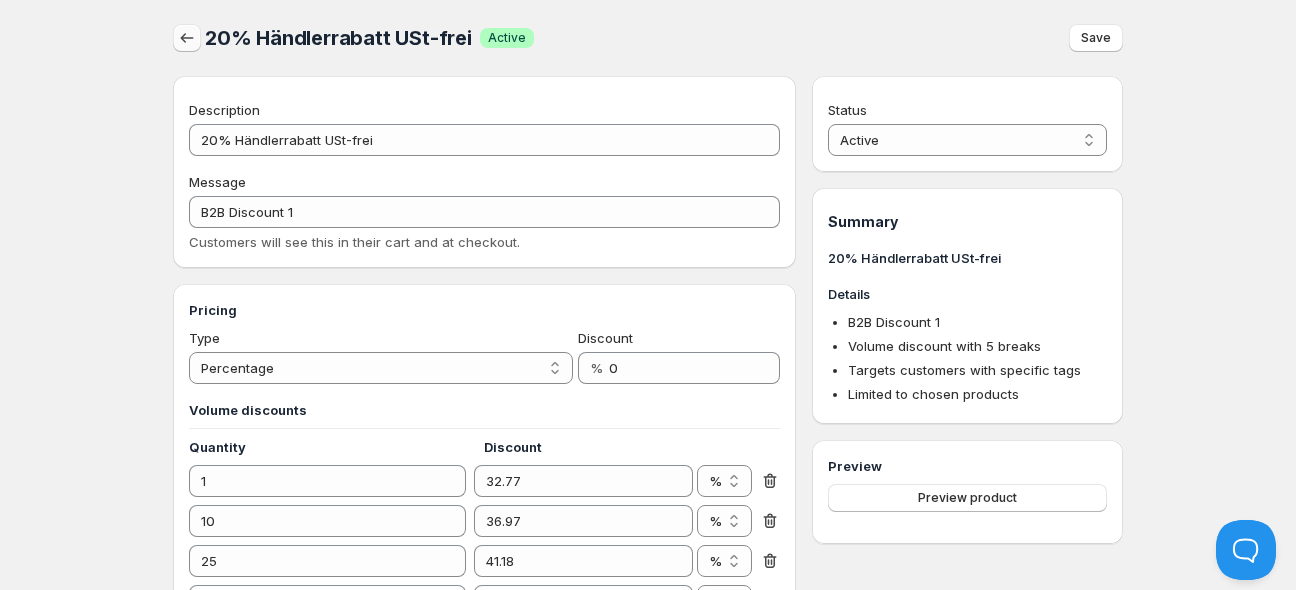 click at bounding box center (187, 38) 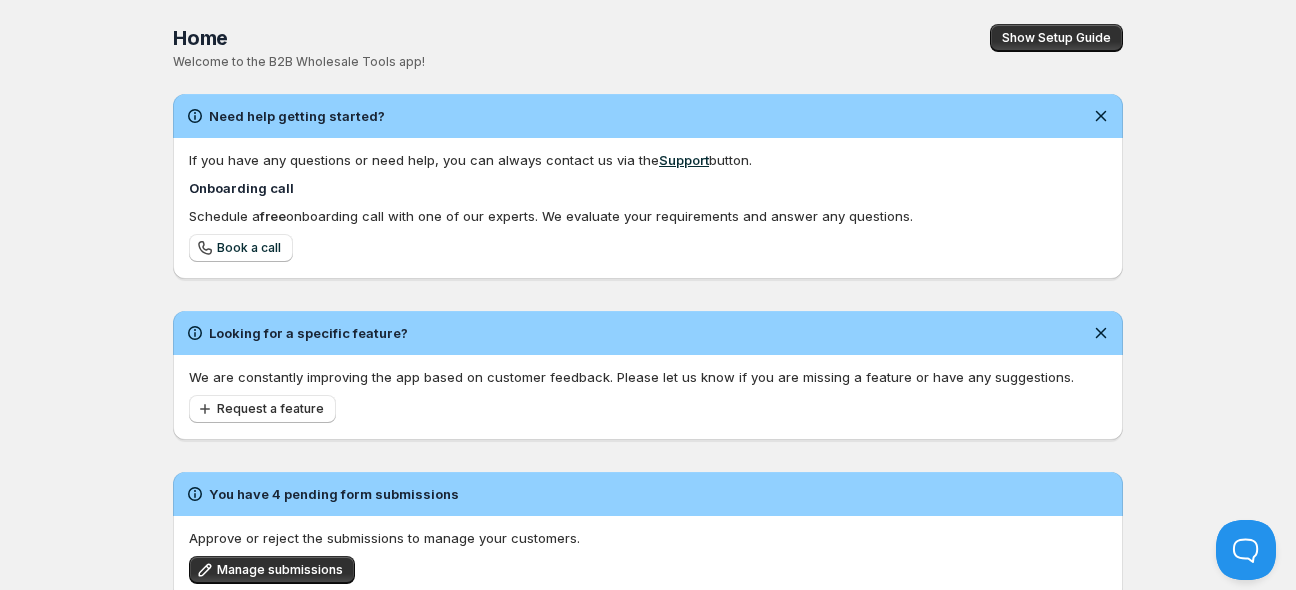 scroll, scrollTop: 0, scrollLeft: 0, axis: both 